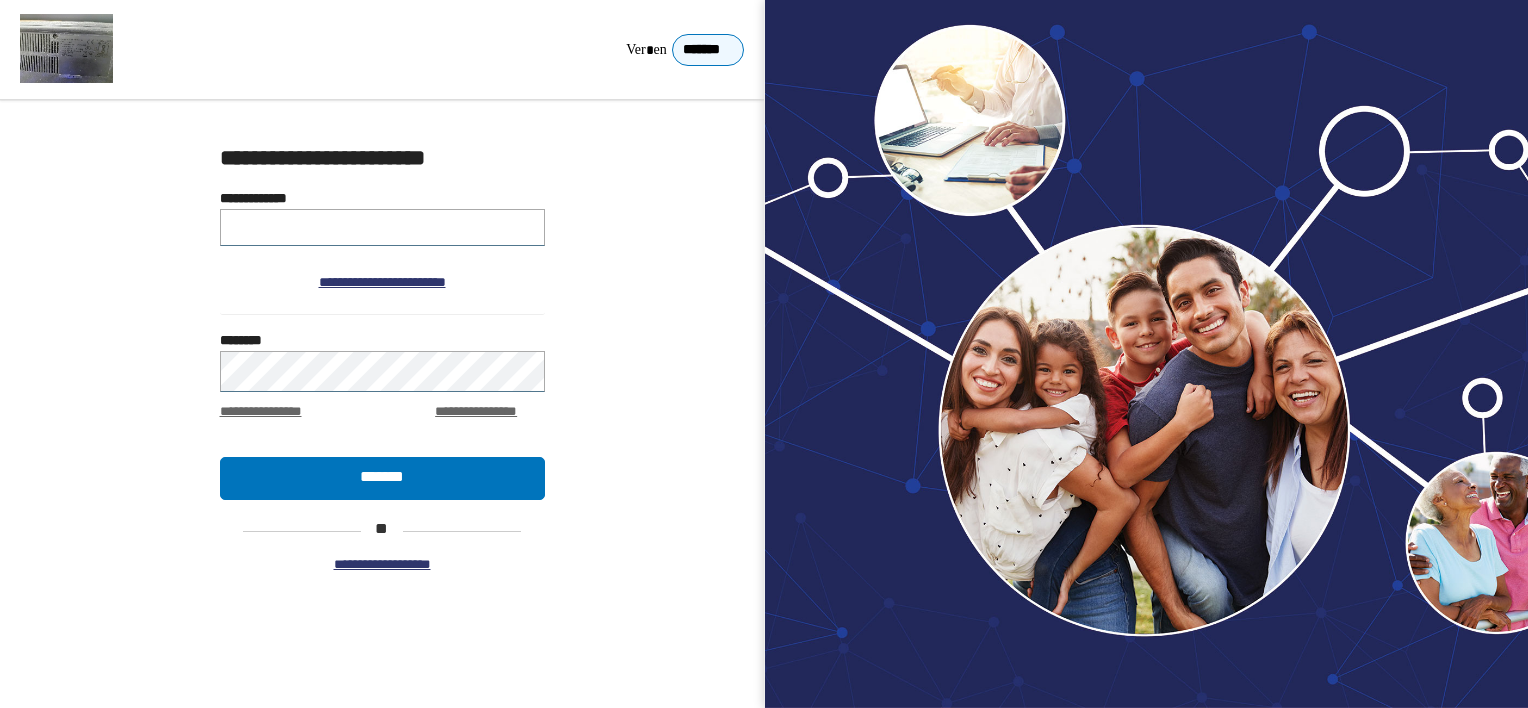 scroll, scrollTop: 0, scrollLeft: 0, axis: both 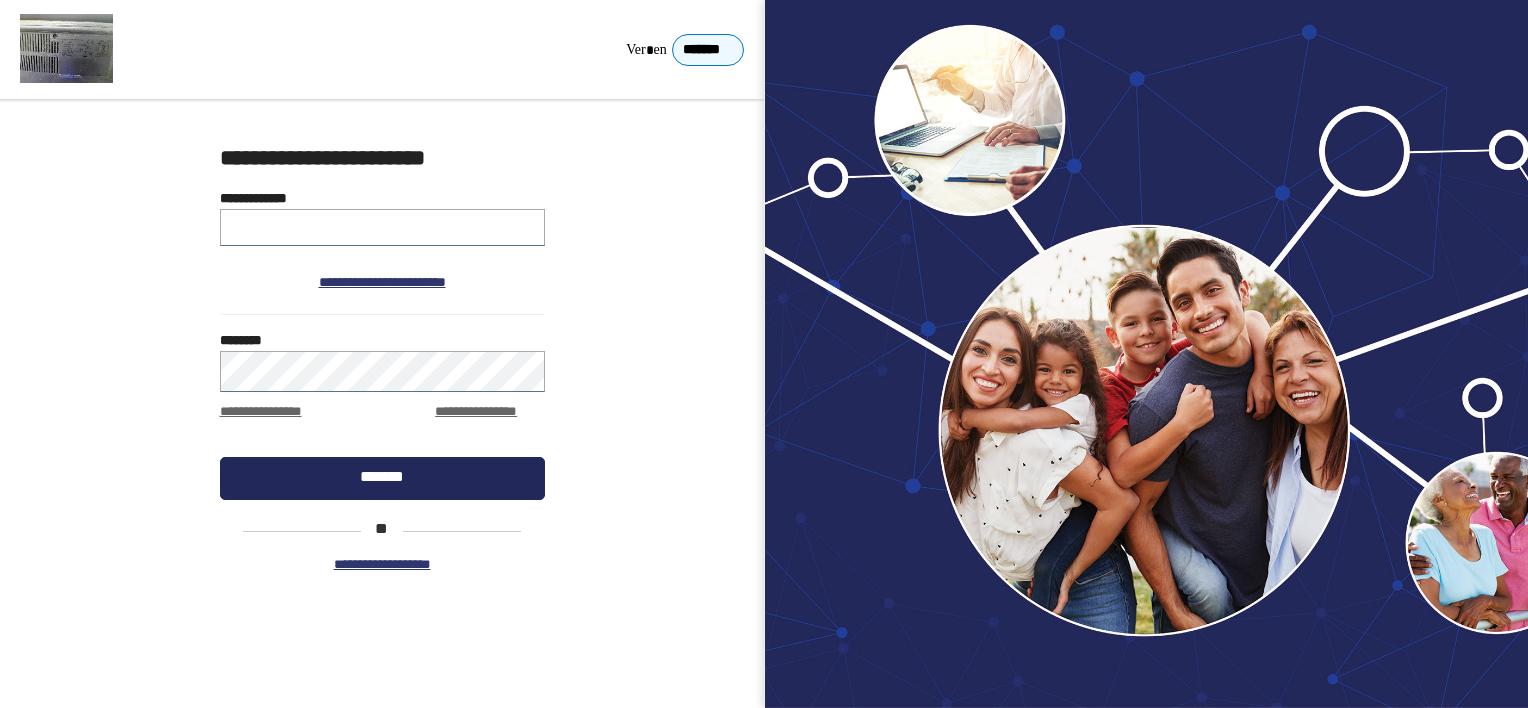 type on "**********" 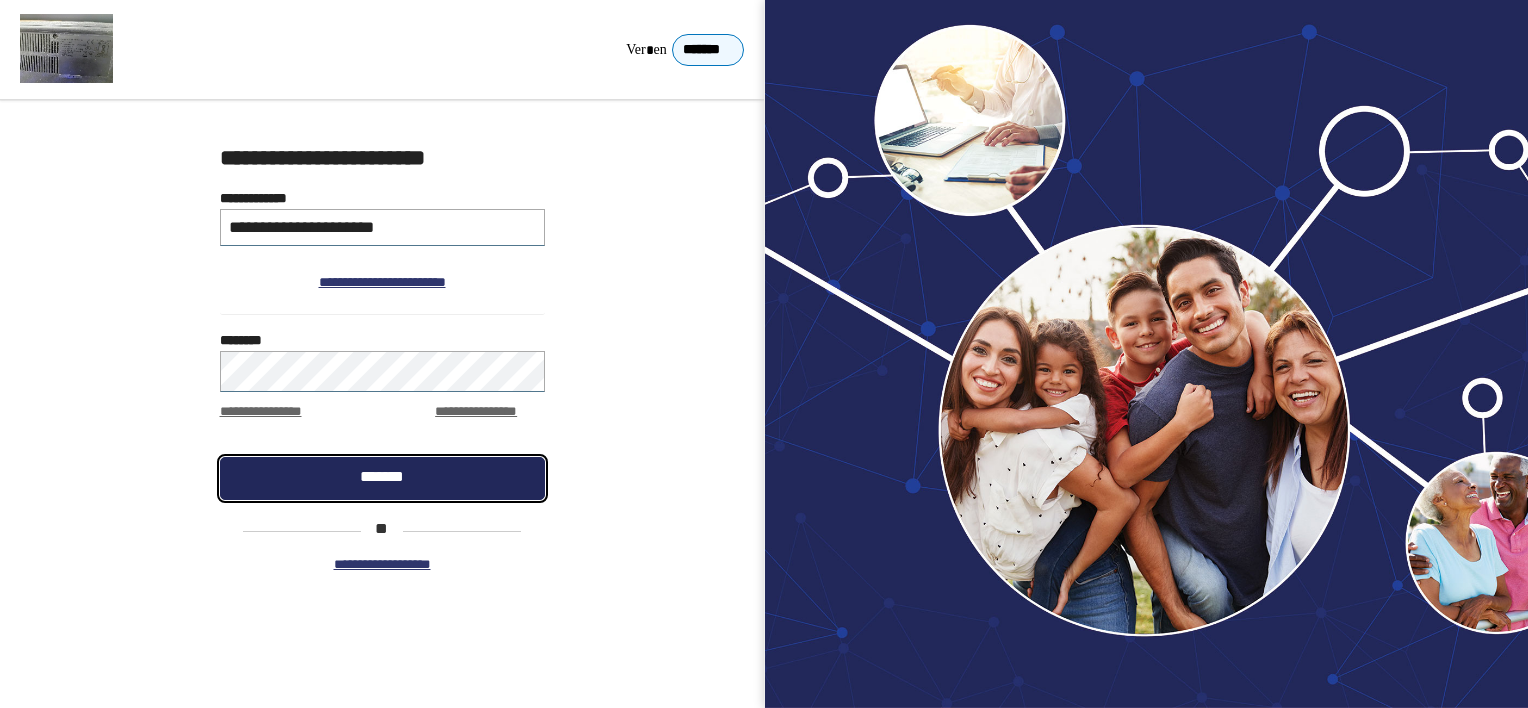 click on "*******" at bounding box center (382, 478) 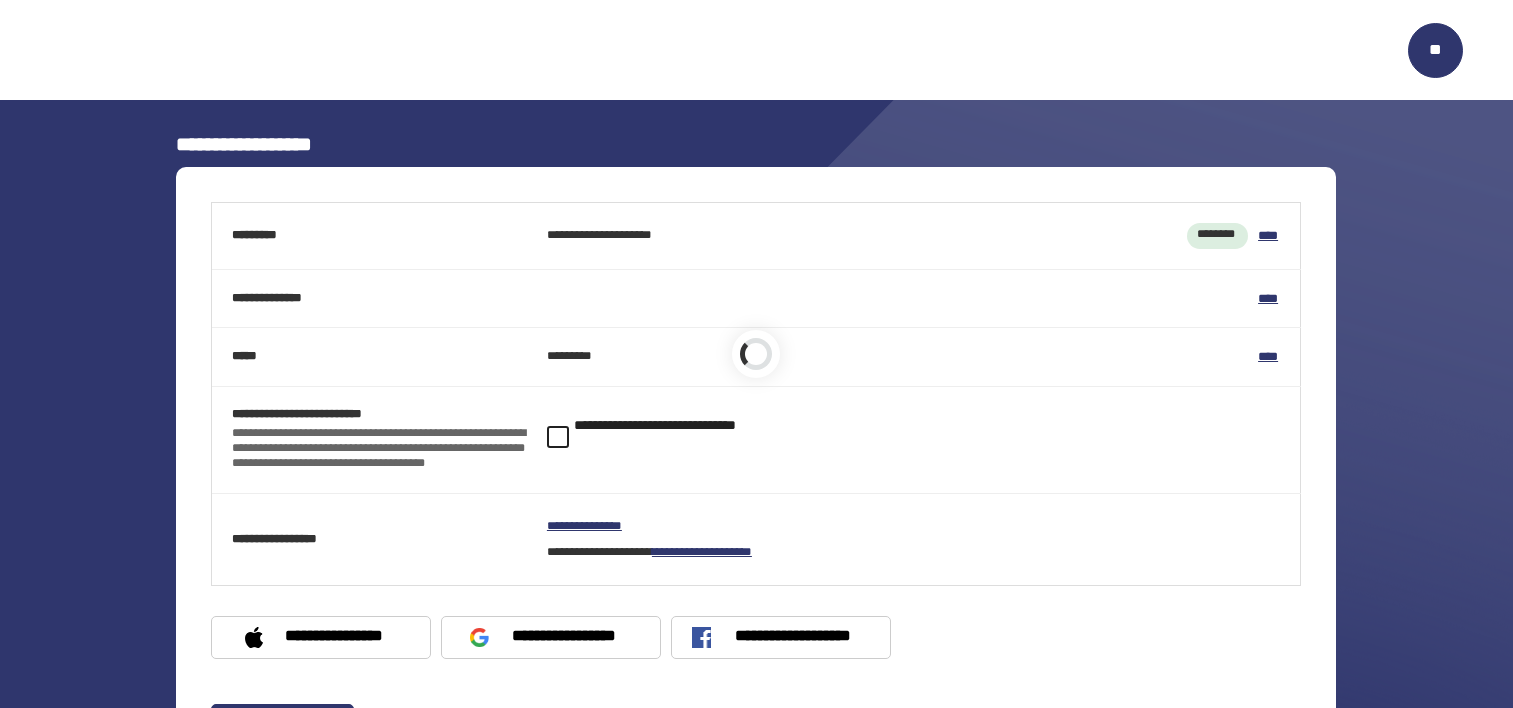 scroll, scrollTop: 0, scrollLeft: 0, axis: both 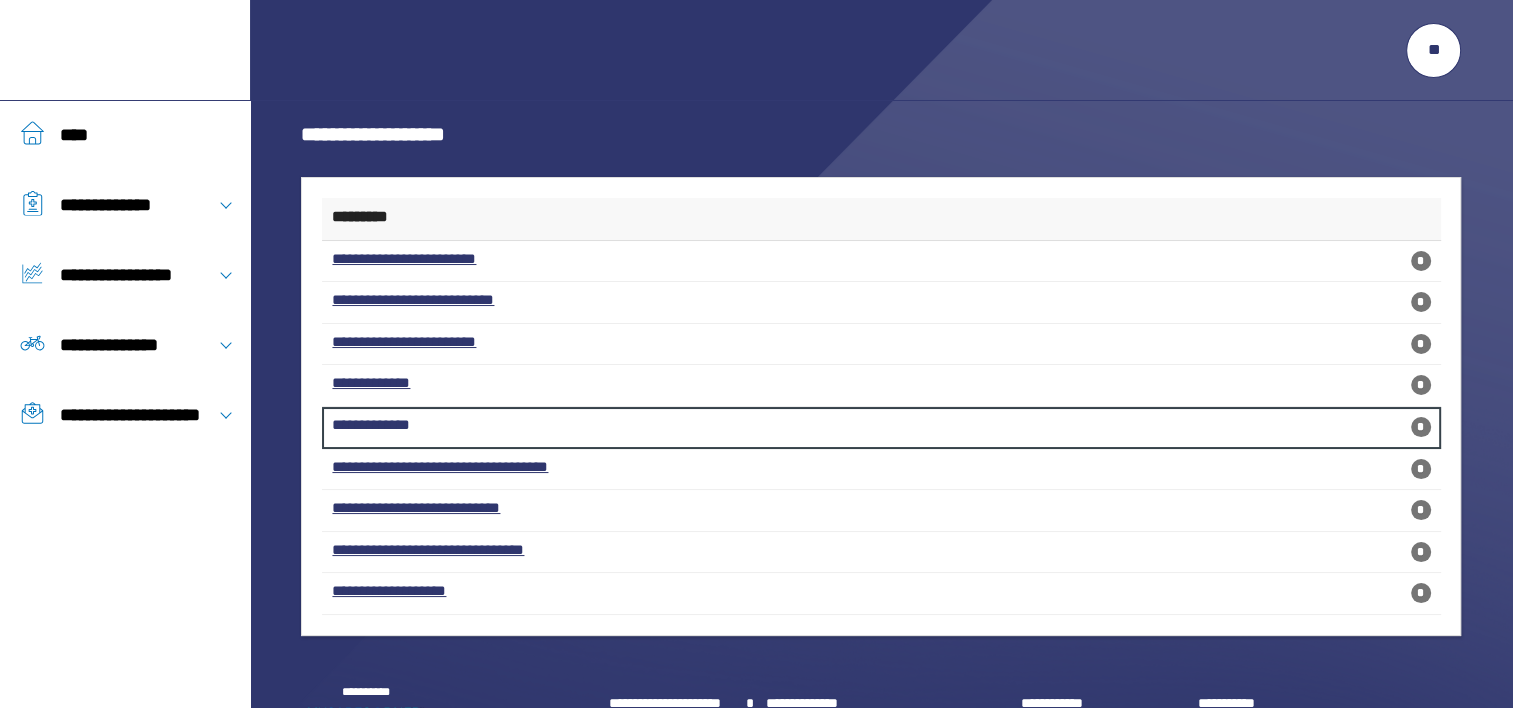 click on "**********" at bounding box center (881, 428) 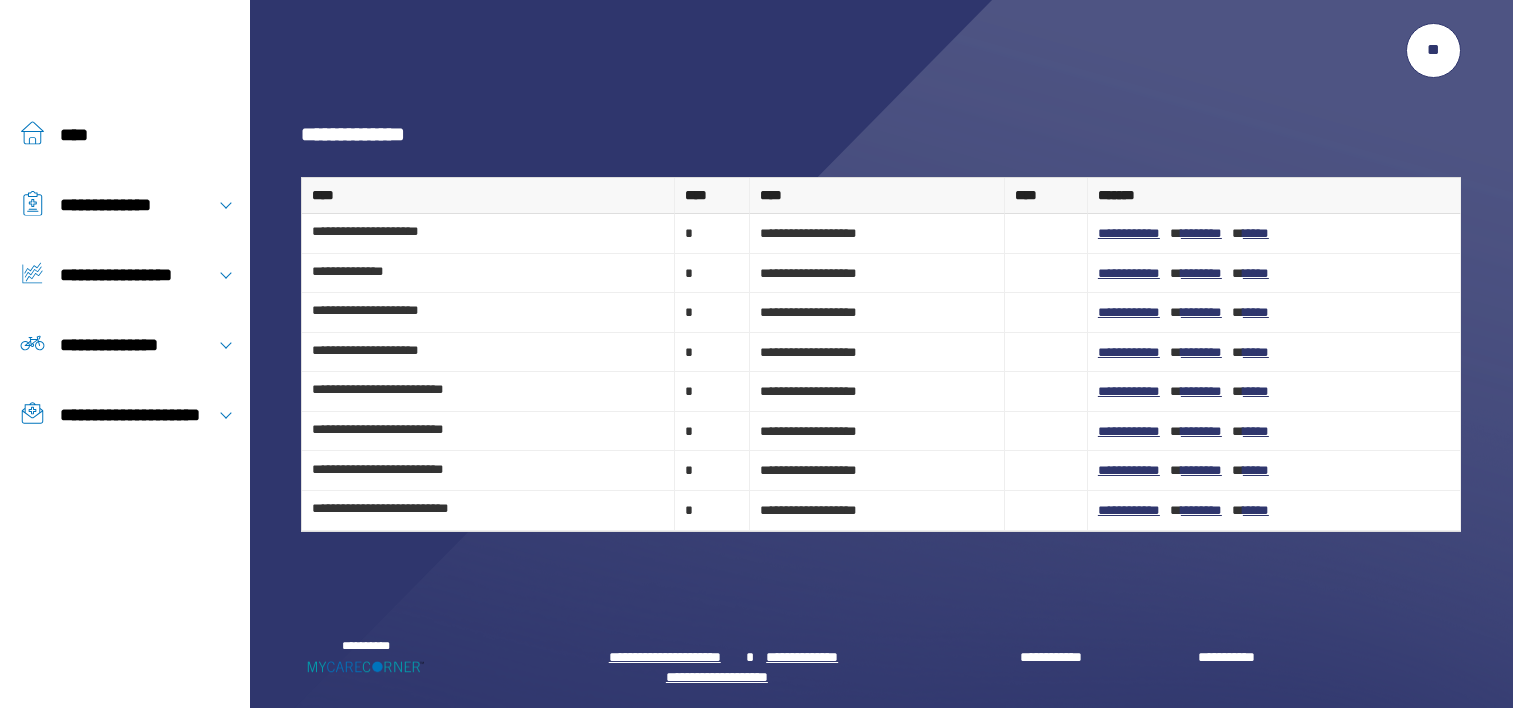 scroll, scrollTop: 0, scrollLeft: 0, axis: both 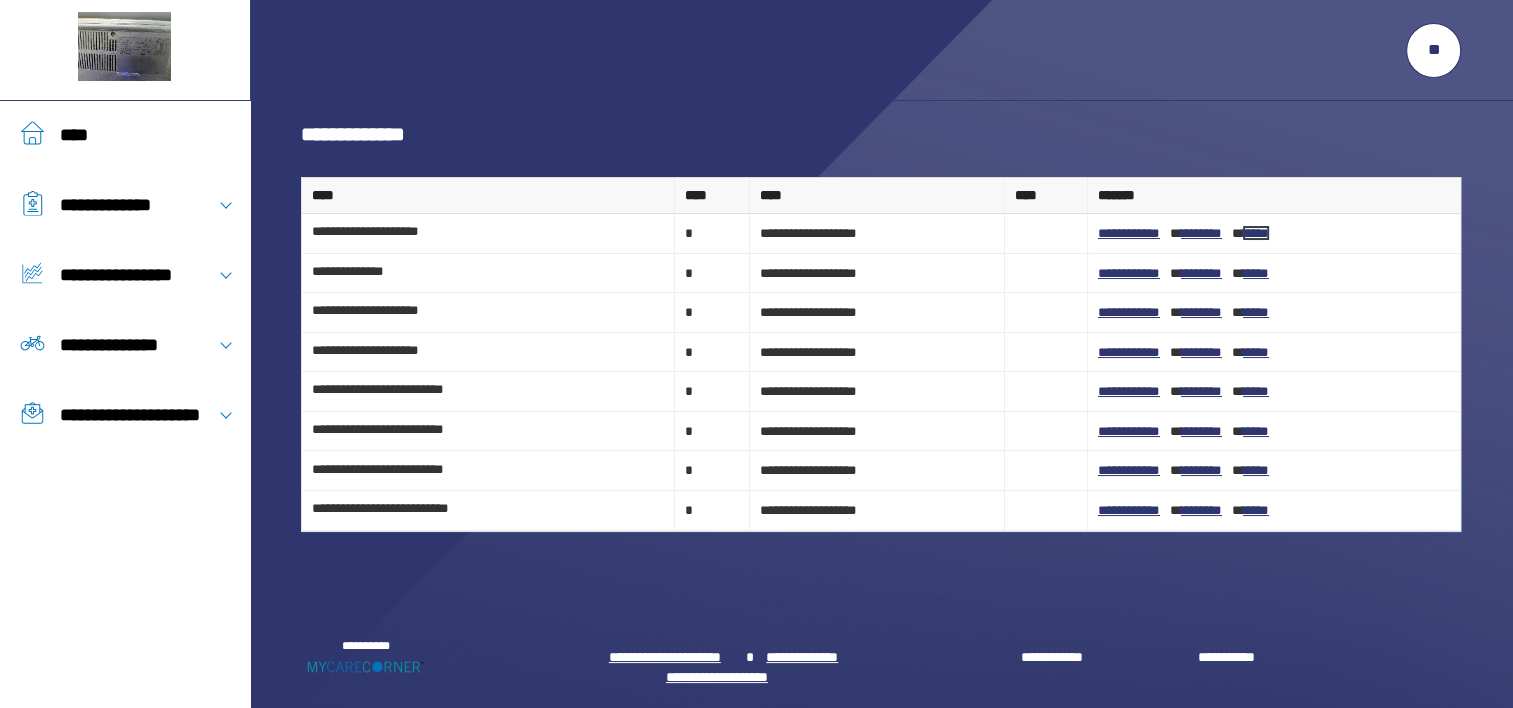 click on "******" at bounding box center [1256, 233] 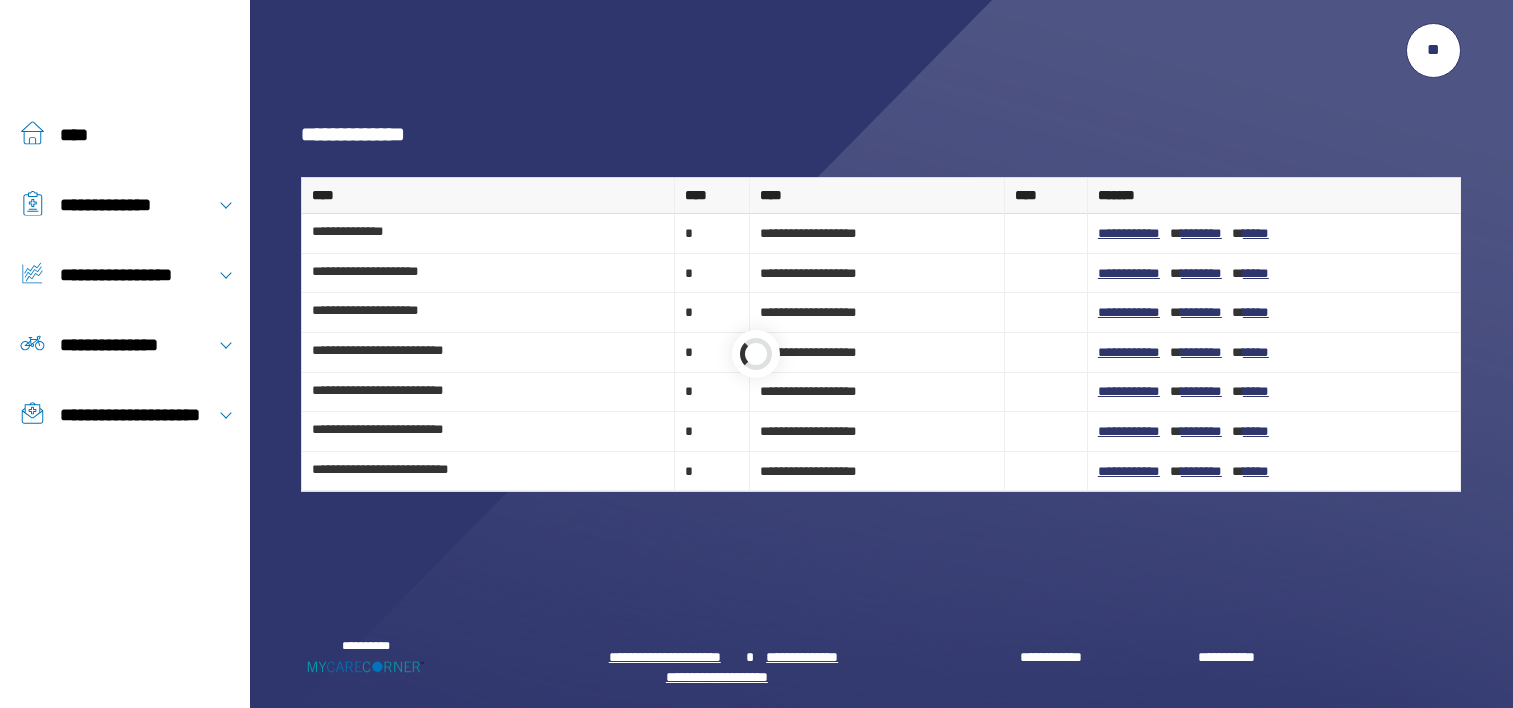 scroll, scrollTop: 0, scrollLeft: 0, axis: both 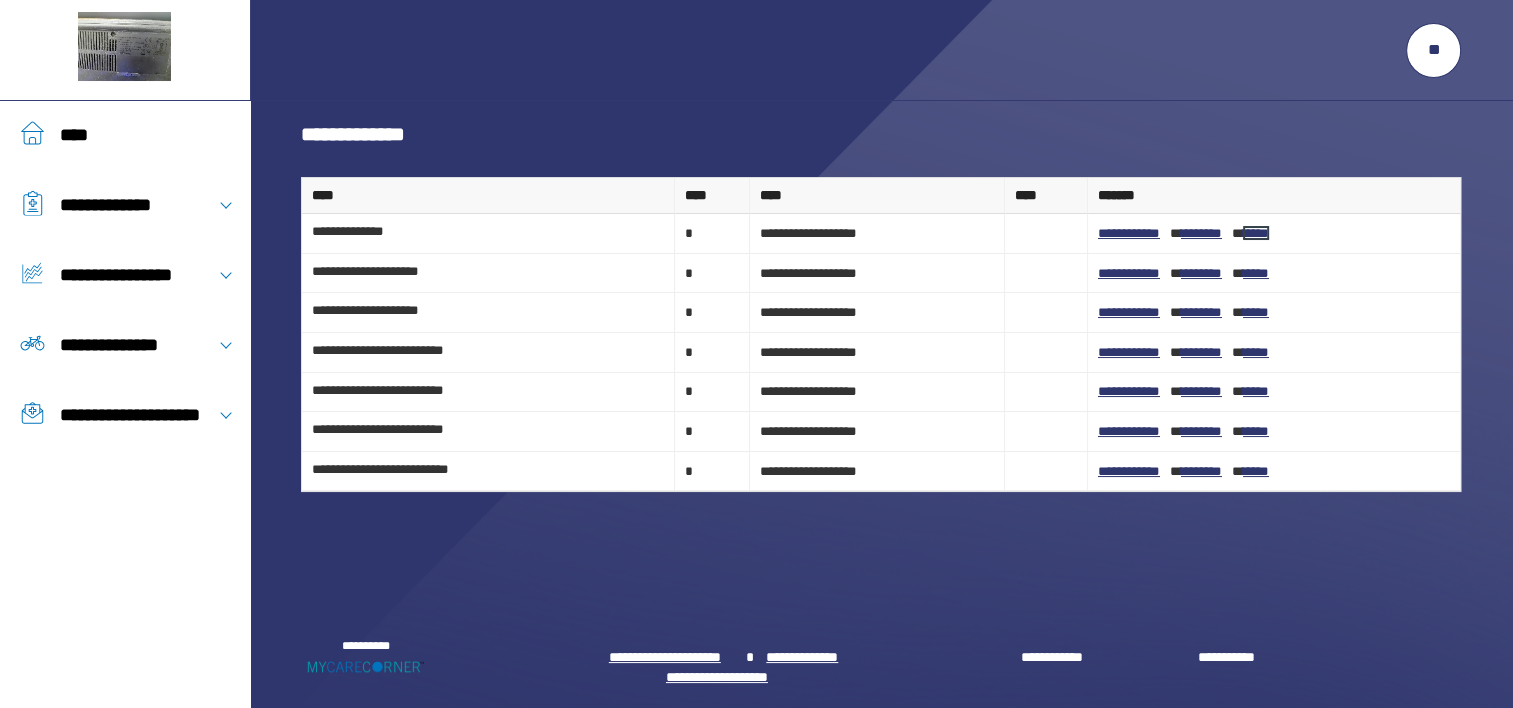 click on "******" at bounding box center [1256, 233] 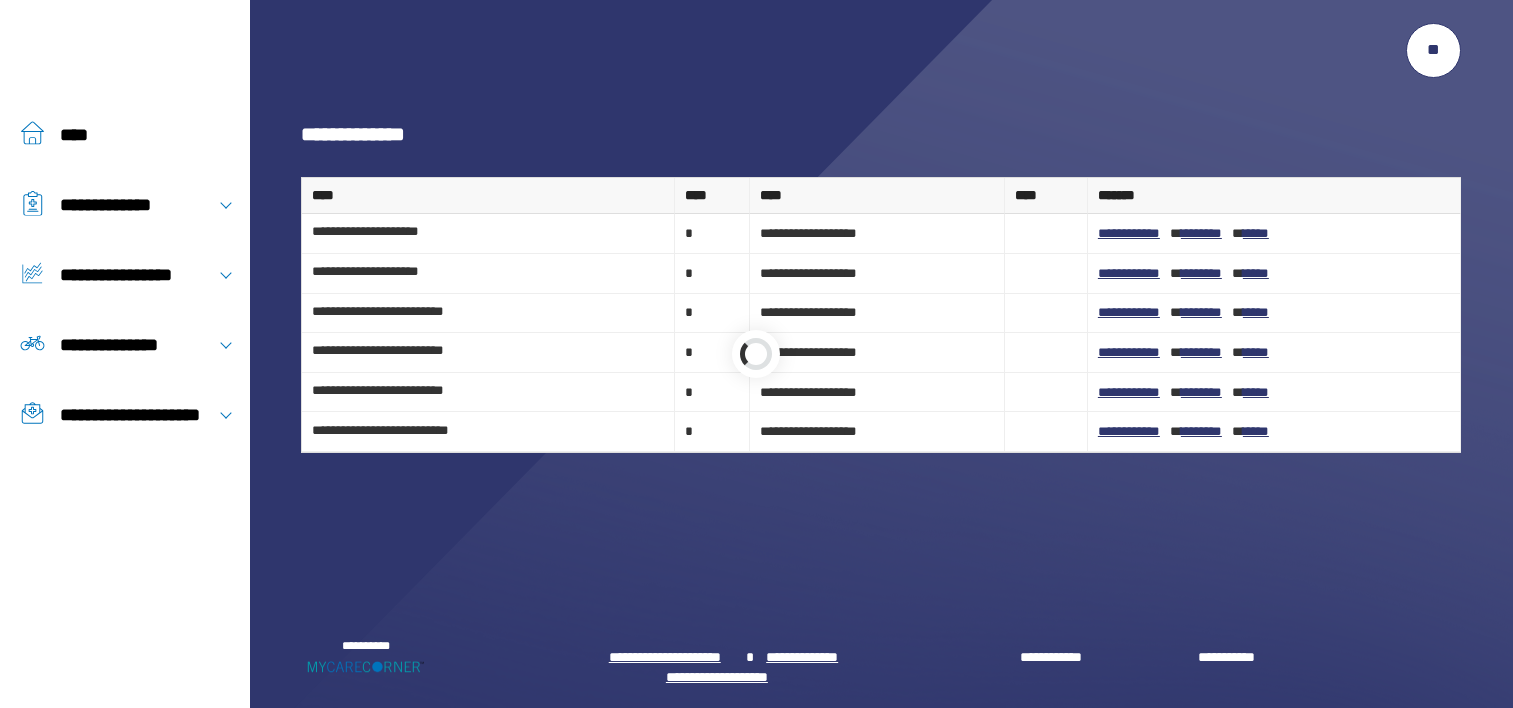 scroll, scrollTop: 0, scrollLeft: 0, axis: both 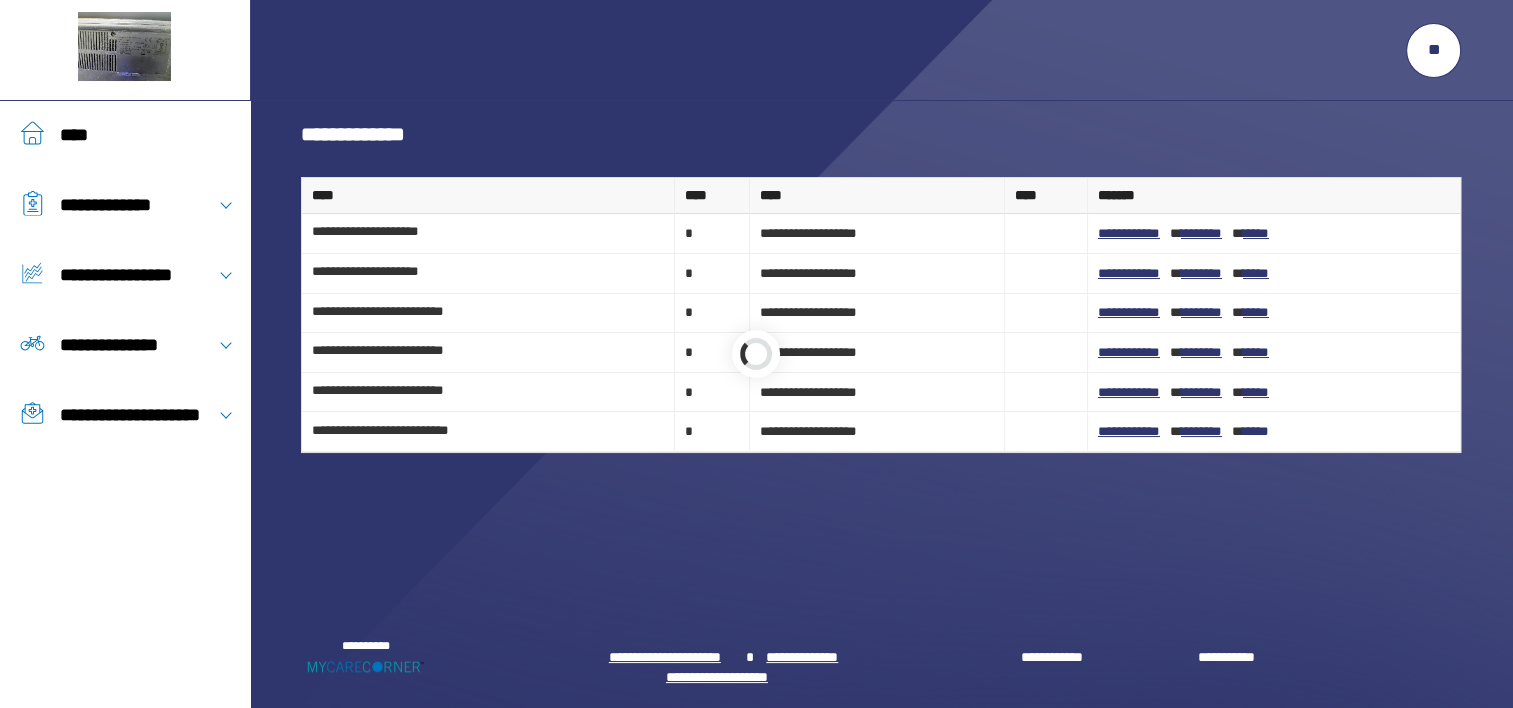 click on "**********" at bounding box center (756, 354) 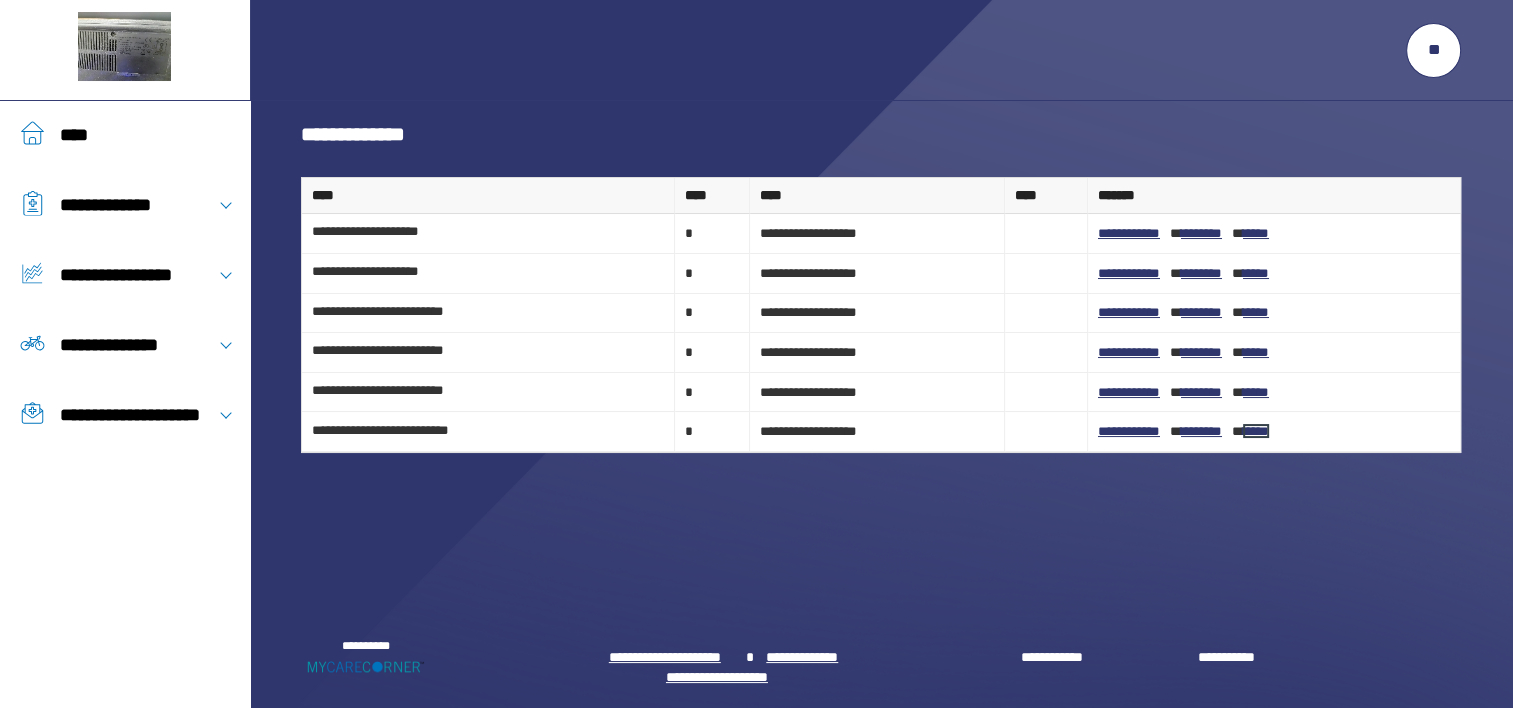 click on "******" at bounding box center (1256, 431) 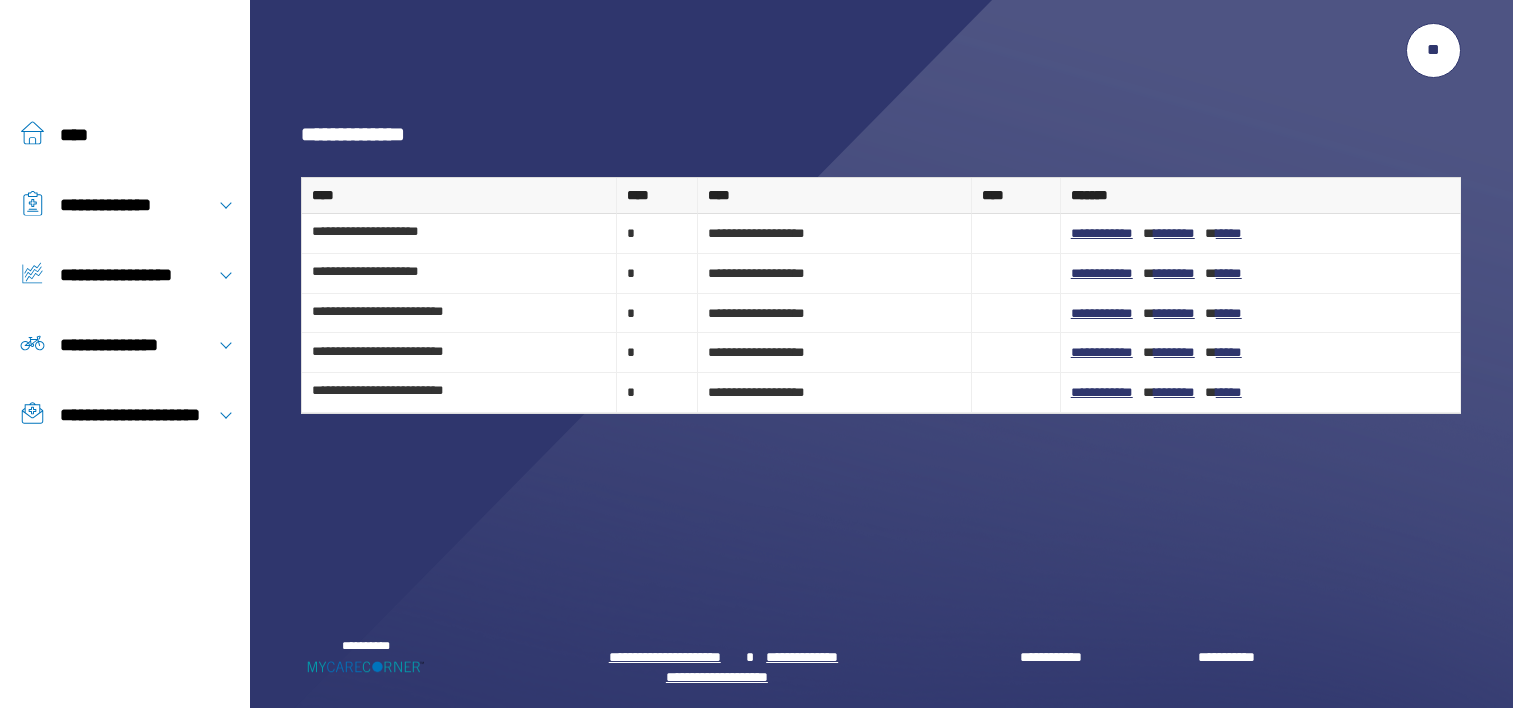 scroll, scrollTop: 0, scrollLeft: 0, axis: both 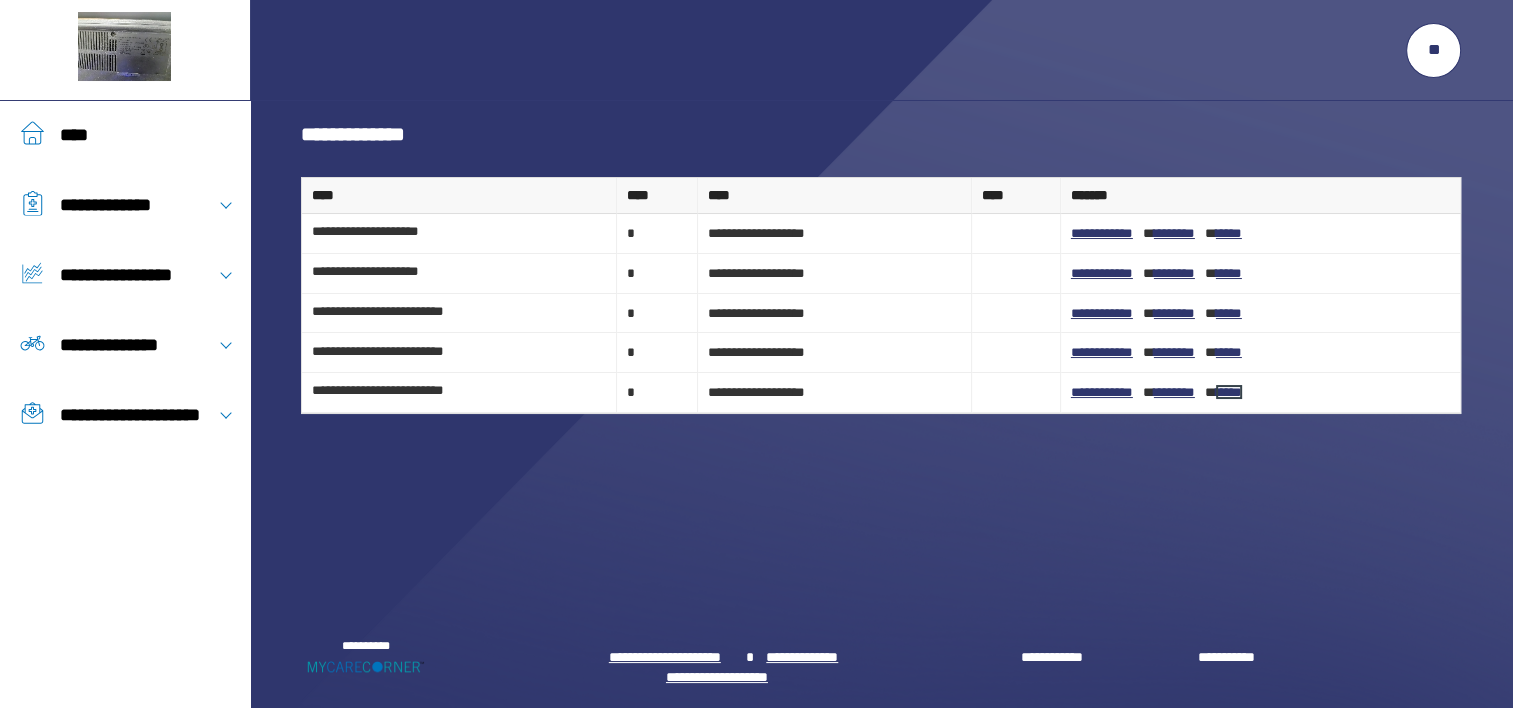 click on "******" at bounding box center [1229, 392] 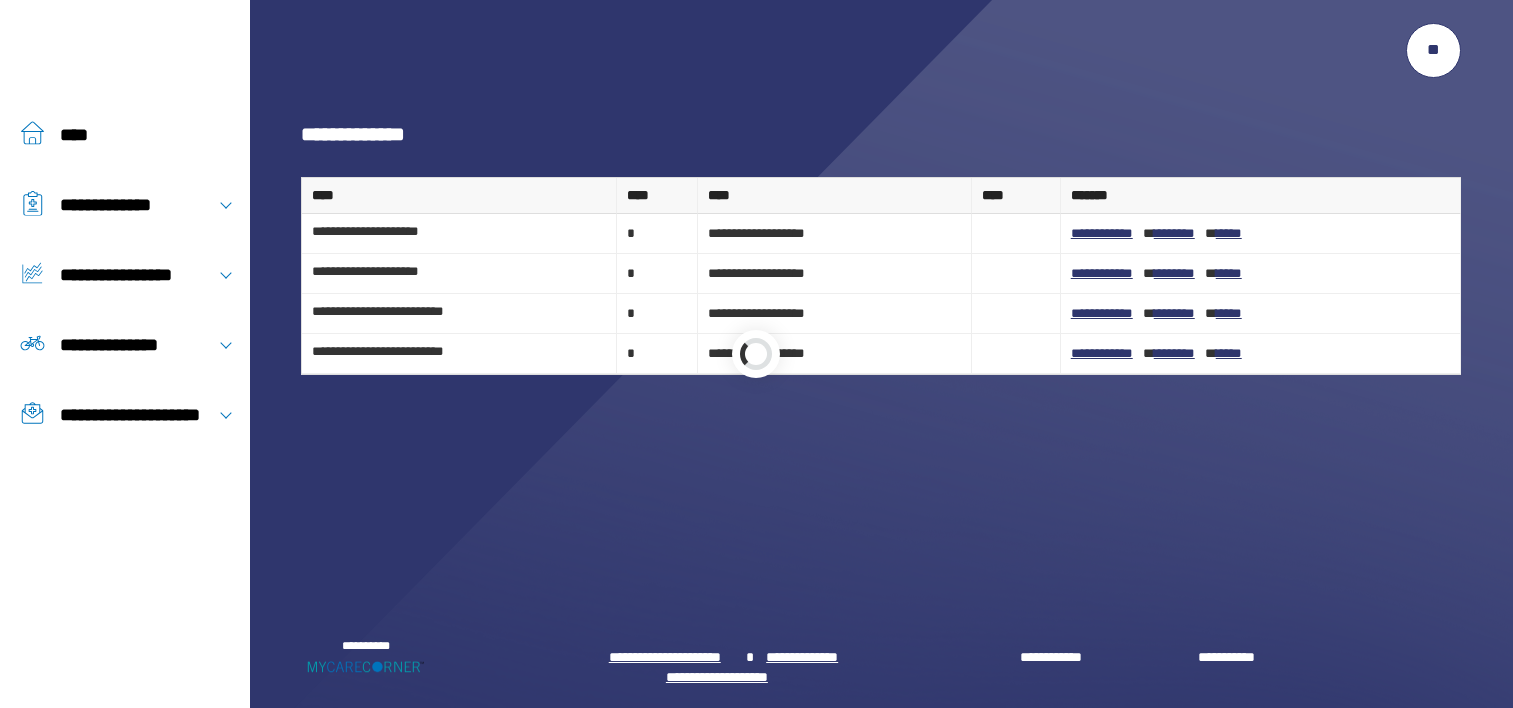 scroll, scrollTop: 0, scrollLeft: 0, axis: both 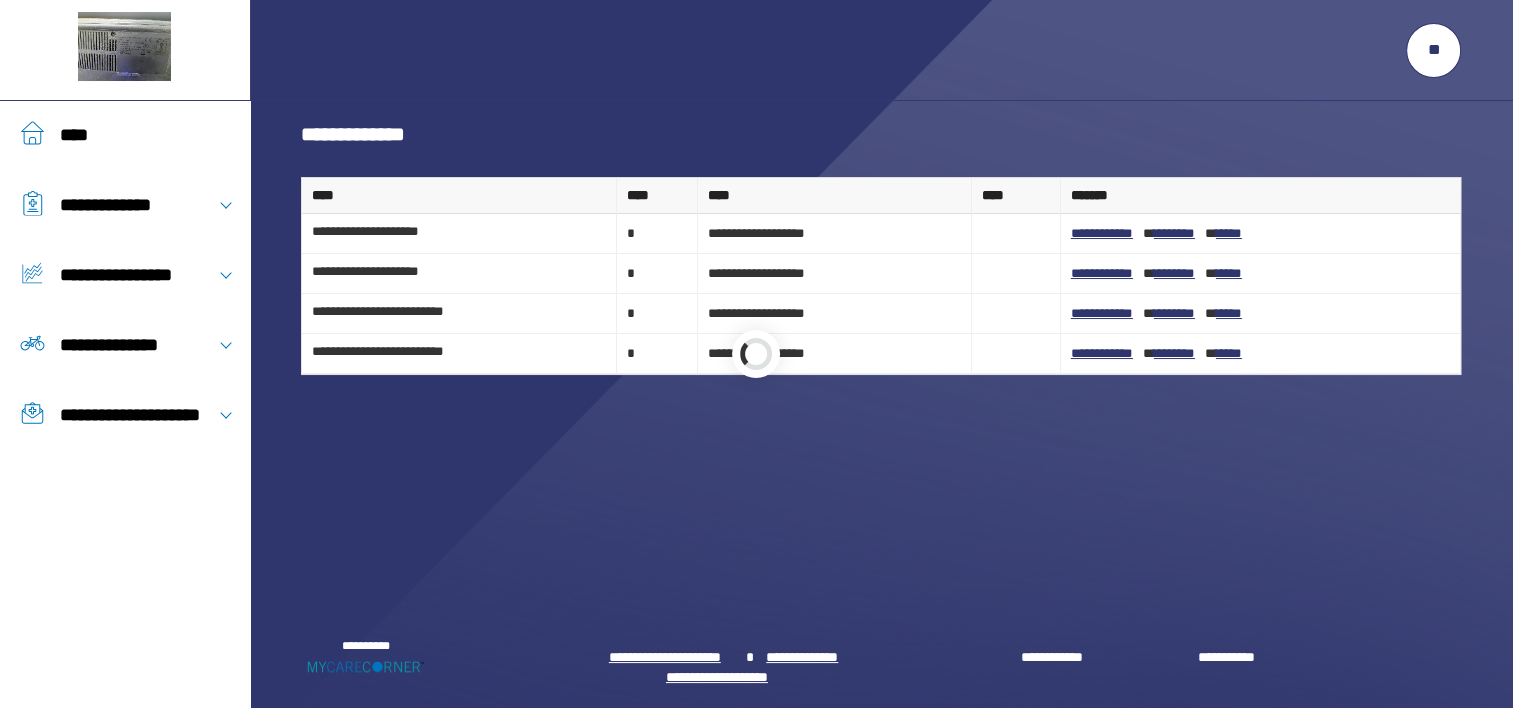 click at bounding box center (756, 354) 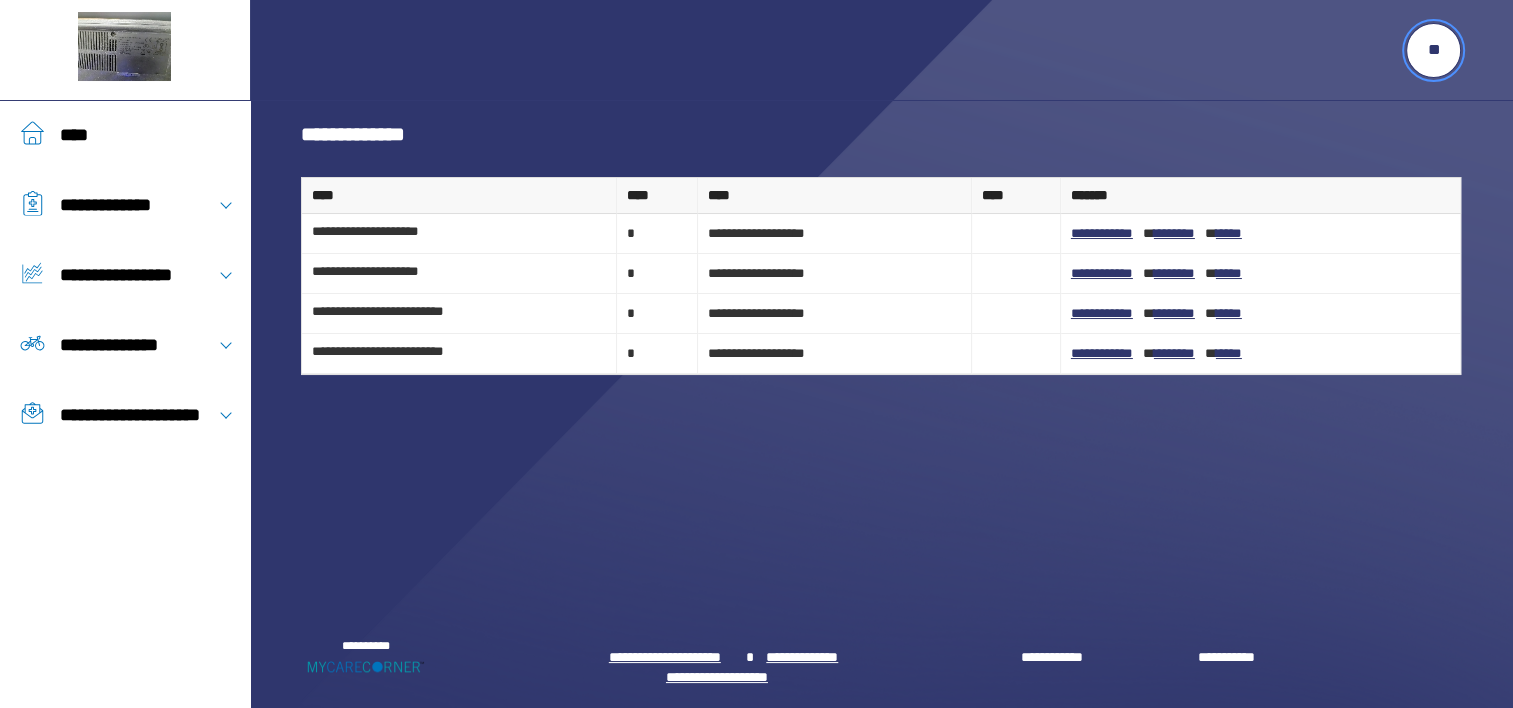 click on "**" at bounding box center [1433, 50] 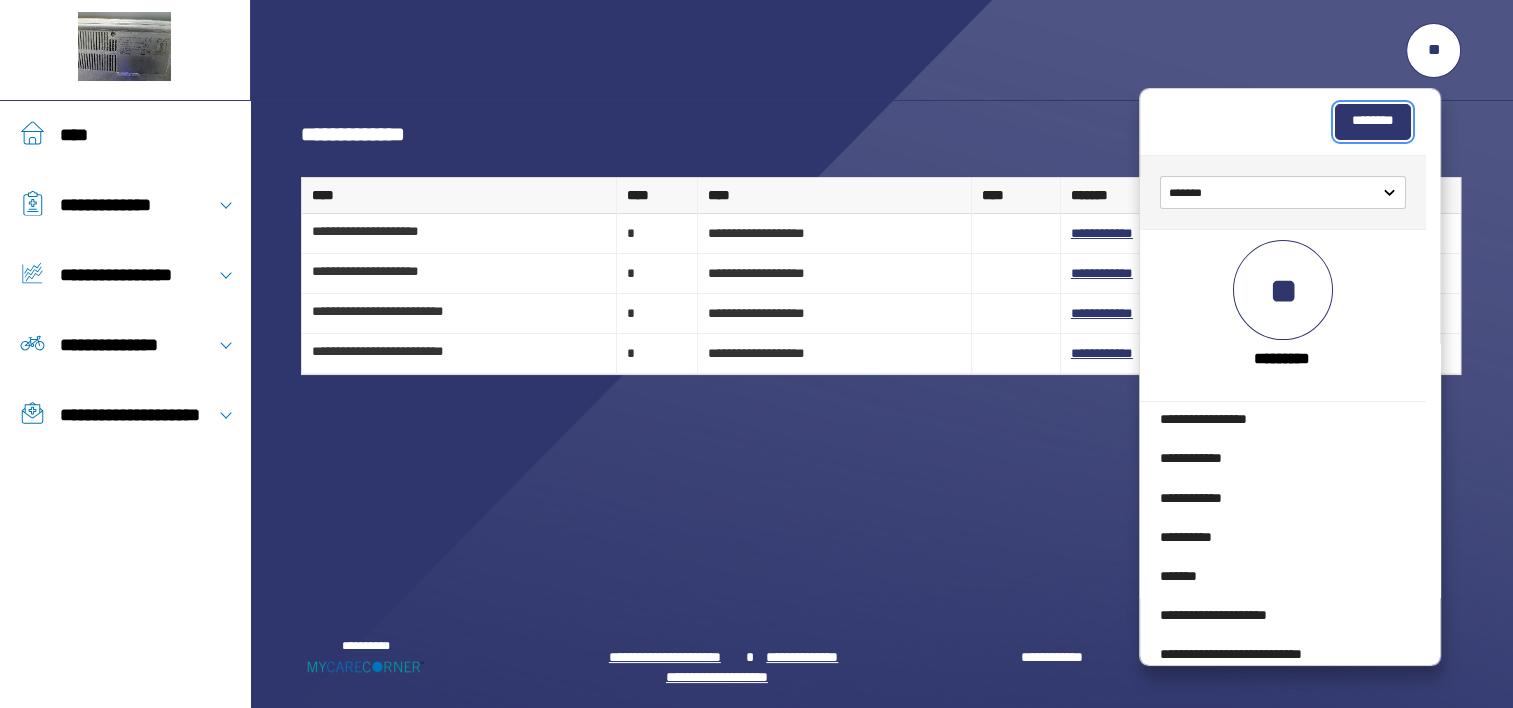 click on "********" at bounding box center [1373, 122] 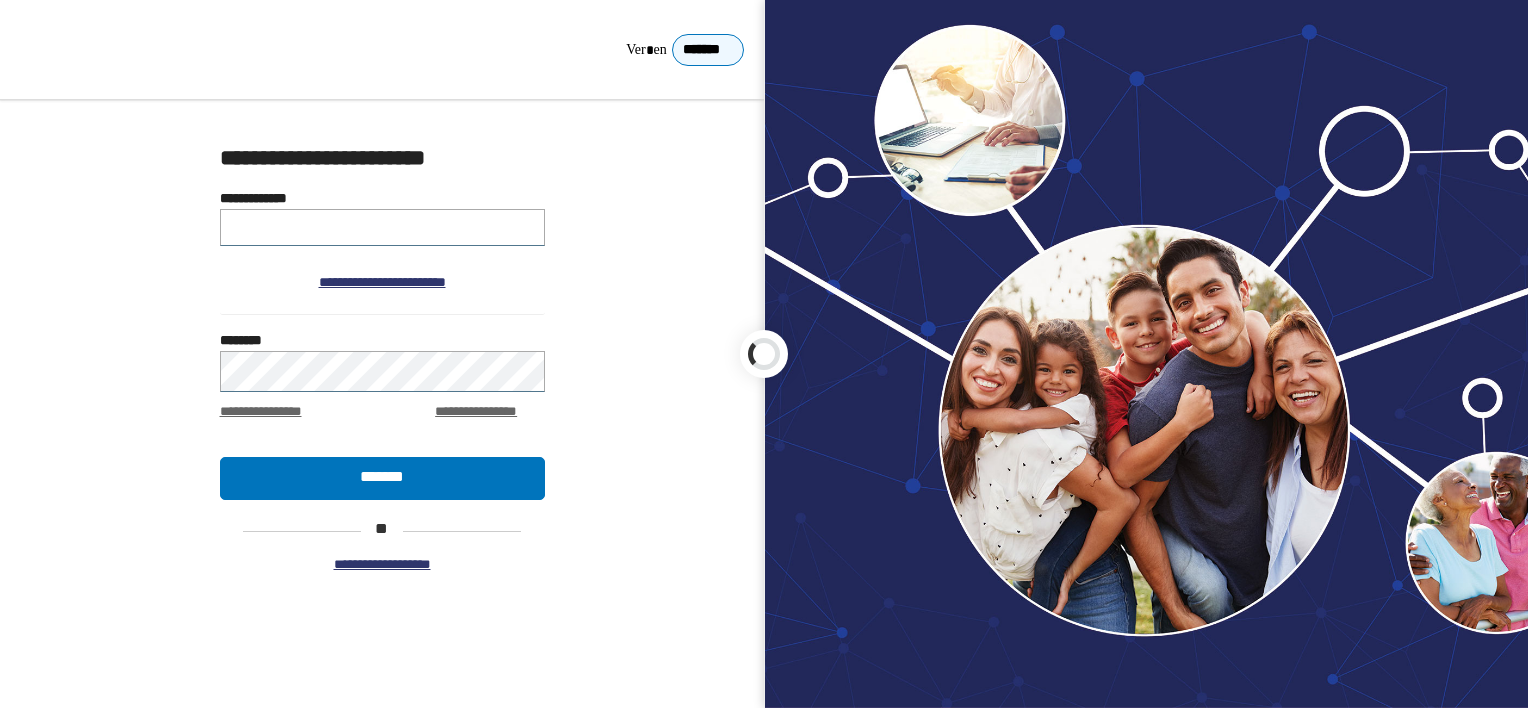 scroll, scrollTop: 0, scrollLeft: 0, axis: both 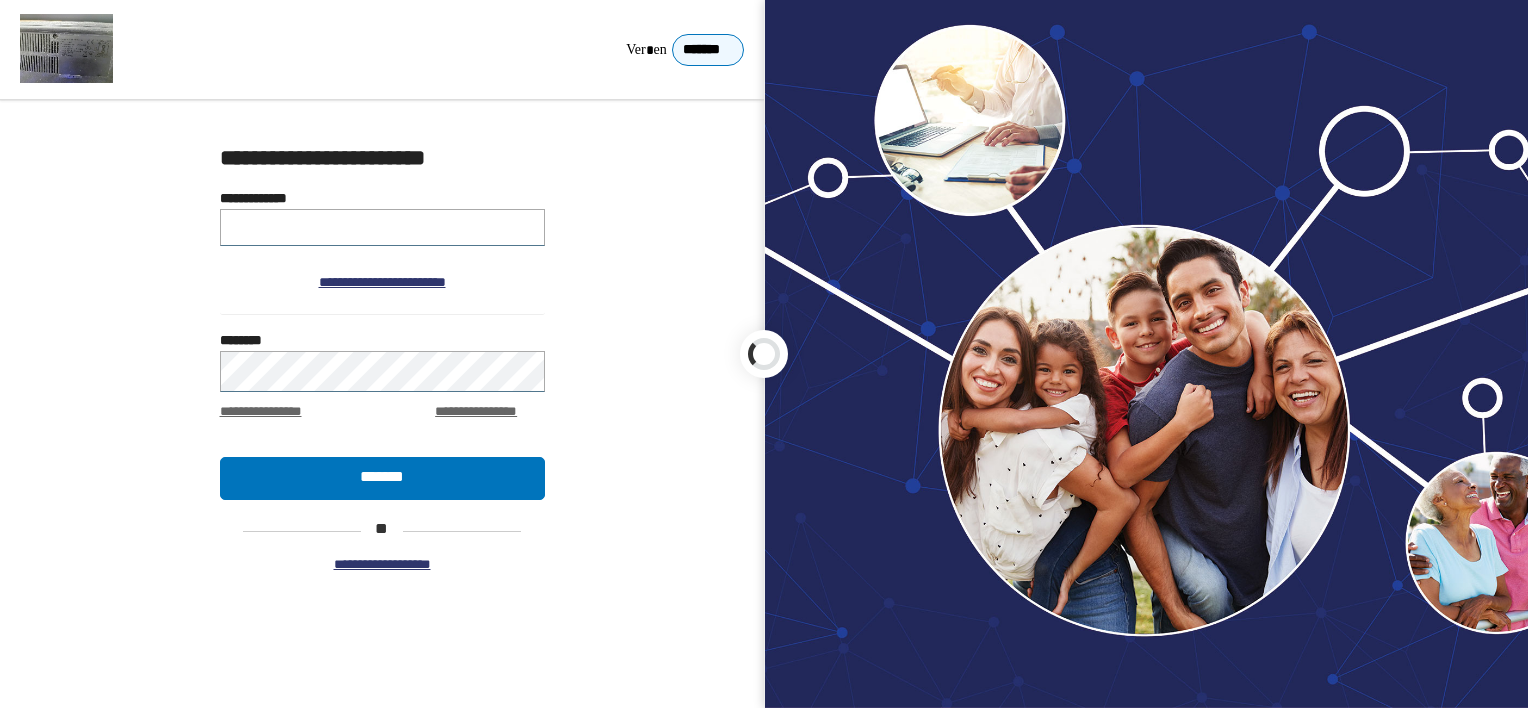 type on "**********" 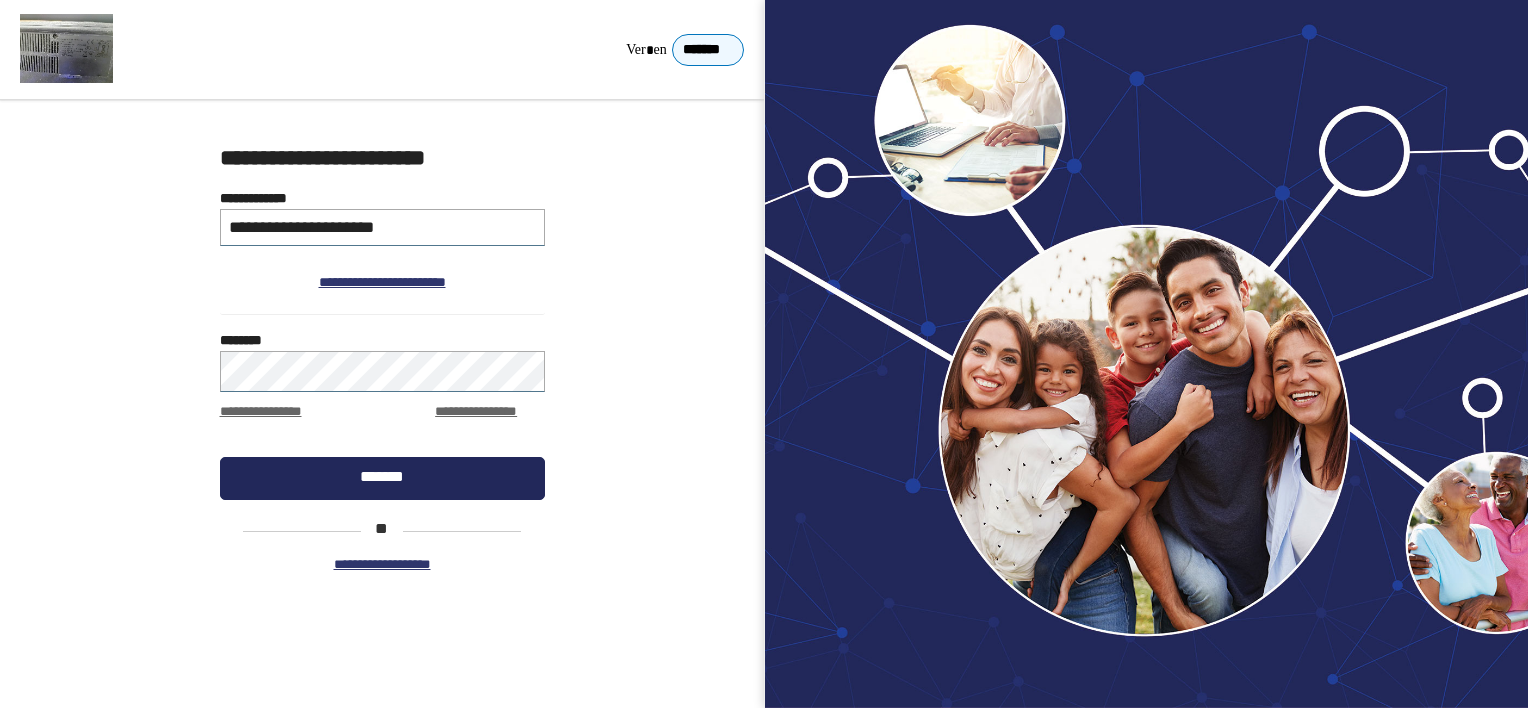 click on "**********" at bounding box center [764, 354] 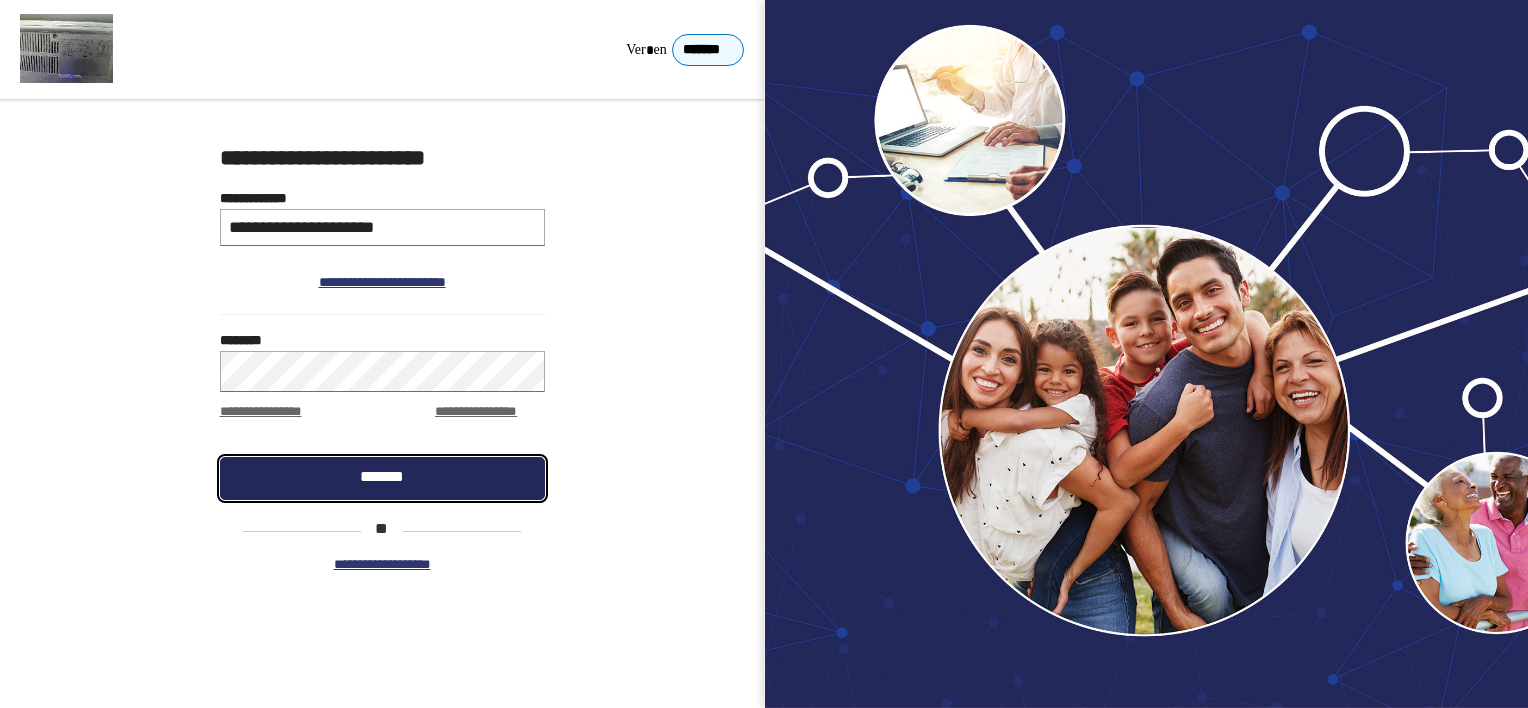 click on "*******" at bounding box center (382, 478) 